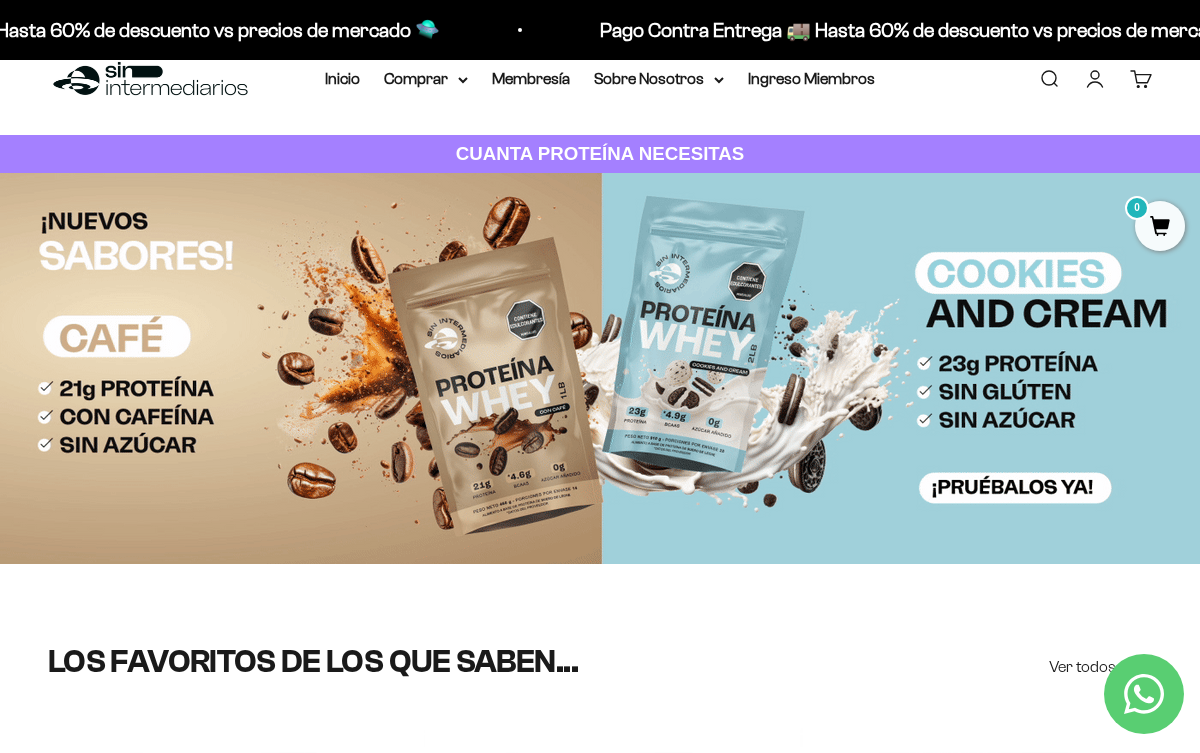 scroll, scrollTop: 0, scrollLeft: 0, axis: both 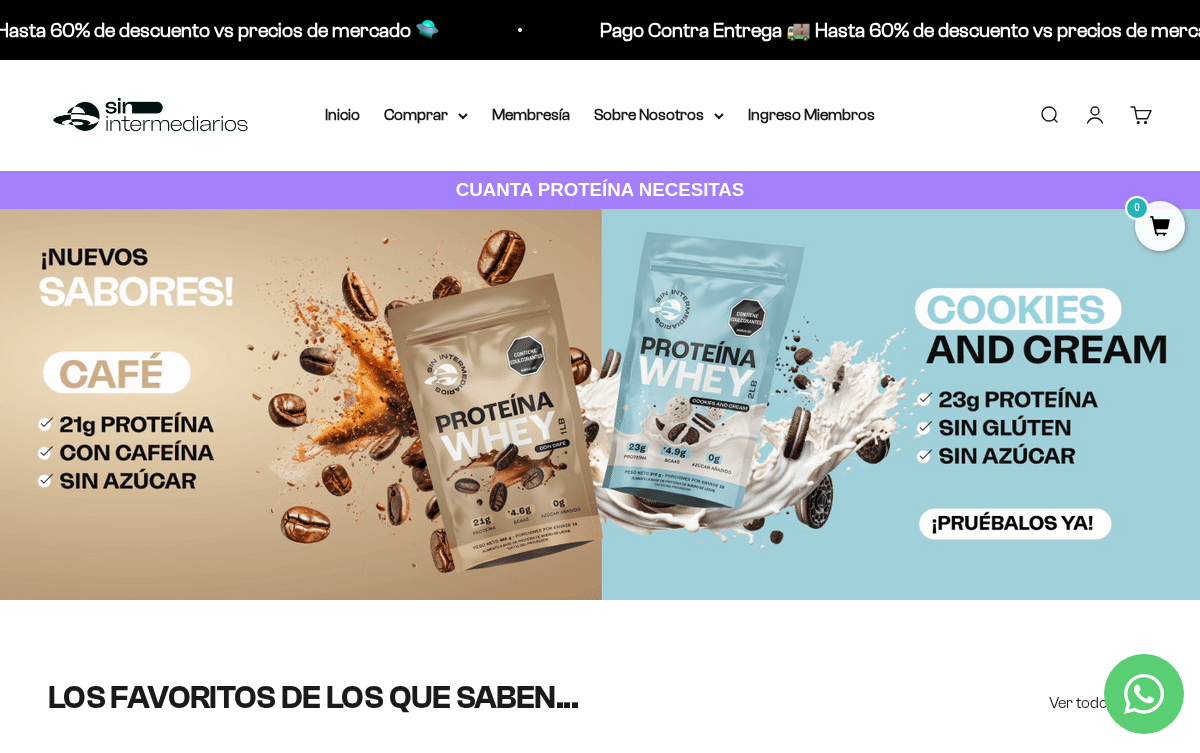 click on "Iniciar sesión" at bounding box center [1095, 115] 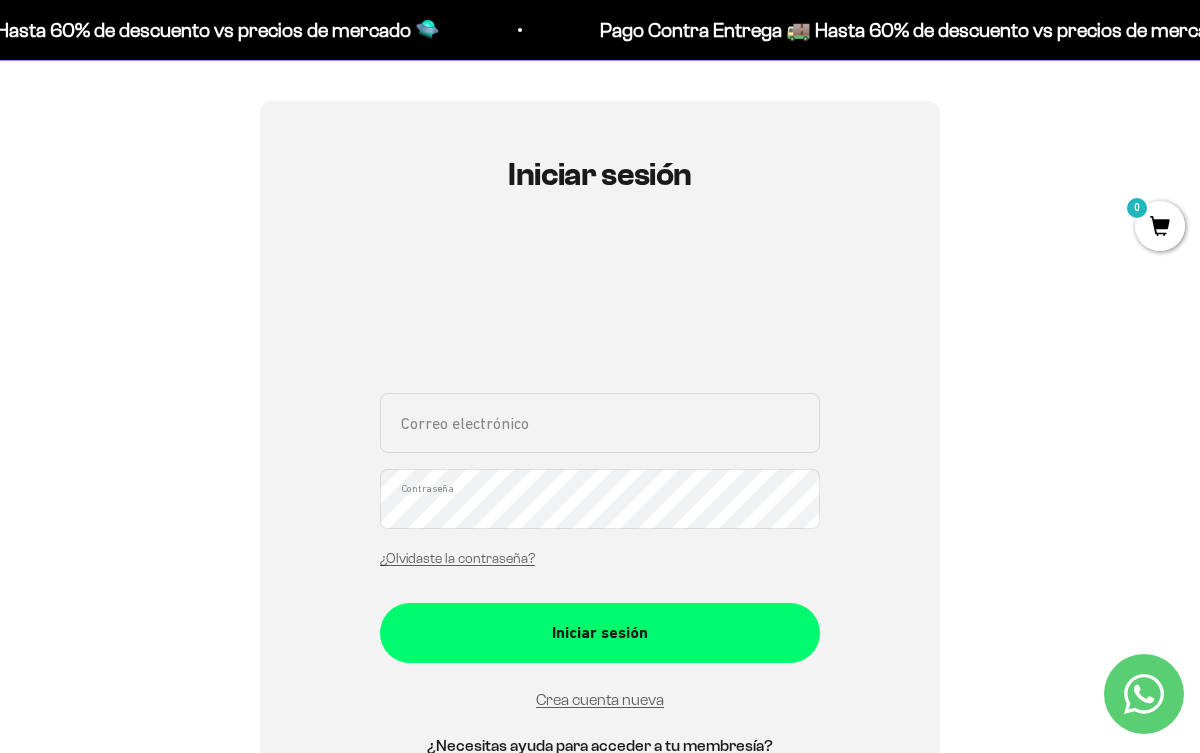scroll, scrollTop: 213, scrollLeft: 0, axis: vertical 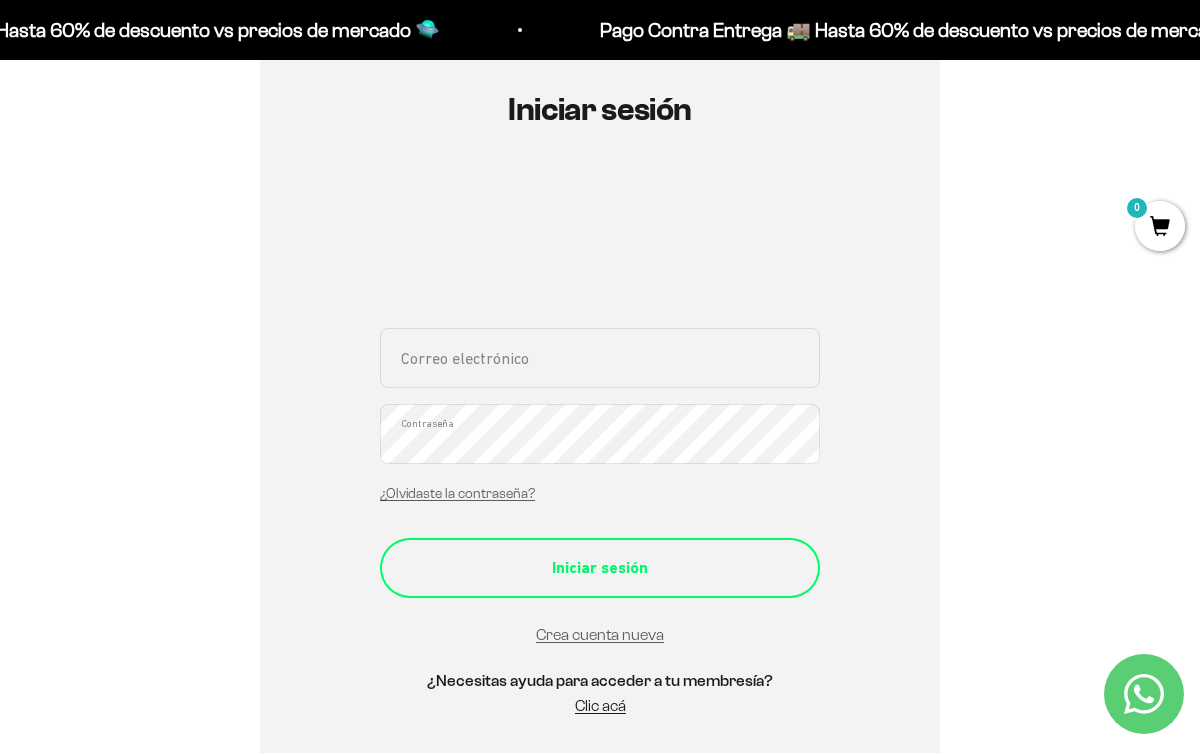 type on "aleja.navas98.lanm@gmail.com" 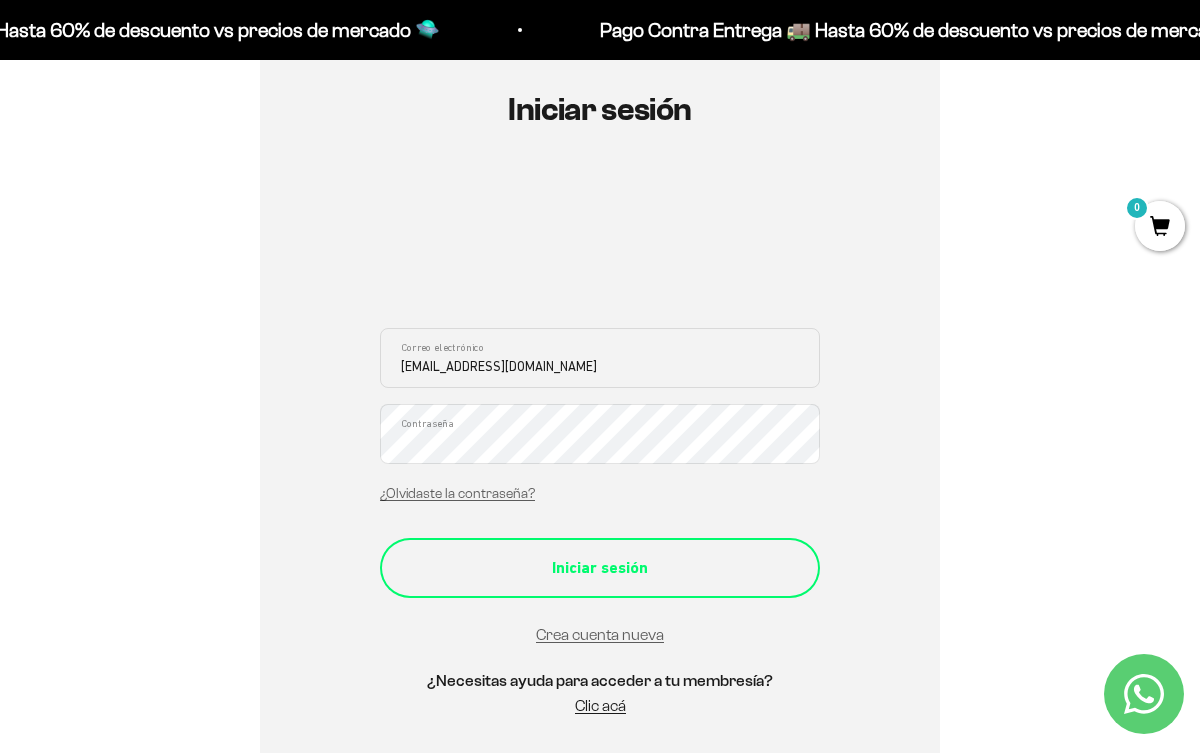 click on "Iniciar sesión" at bounding box center (600, 568) 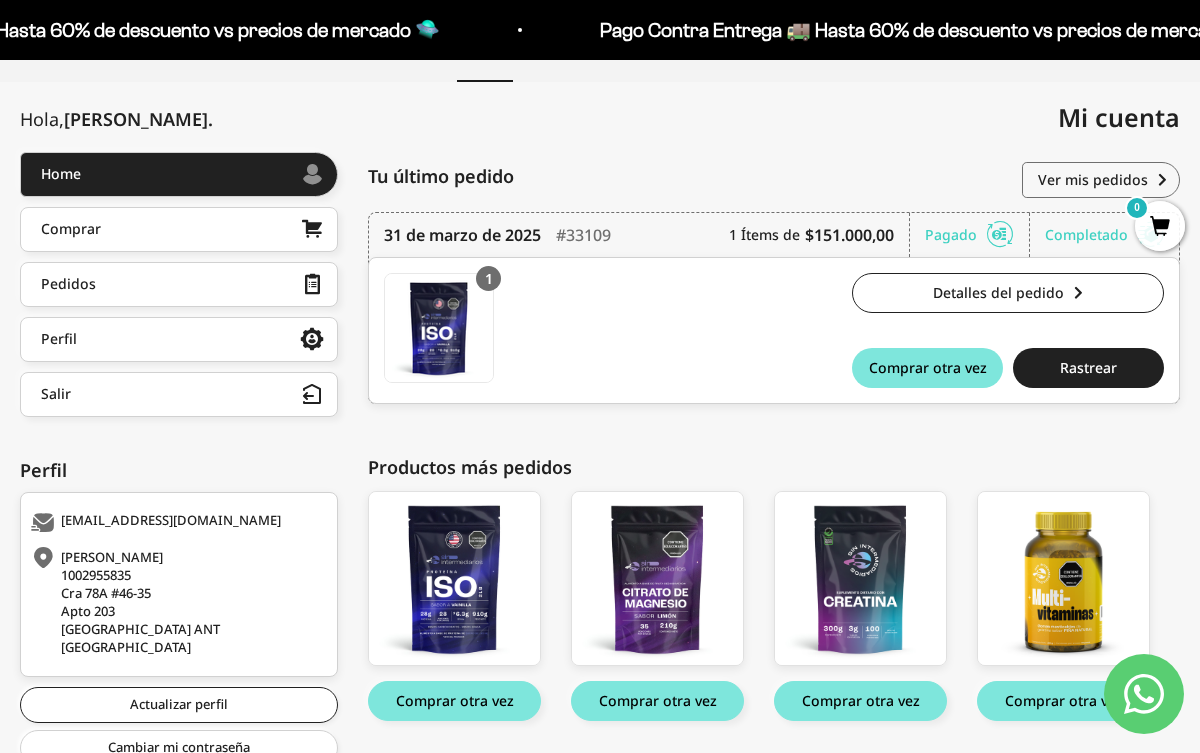 scroll, scrollTop: 185, scrollLeft: 0, axis: vertical 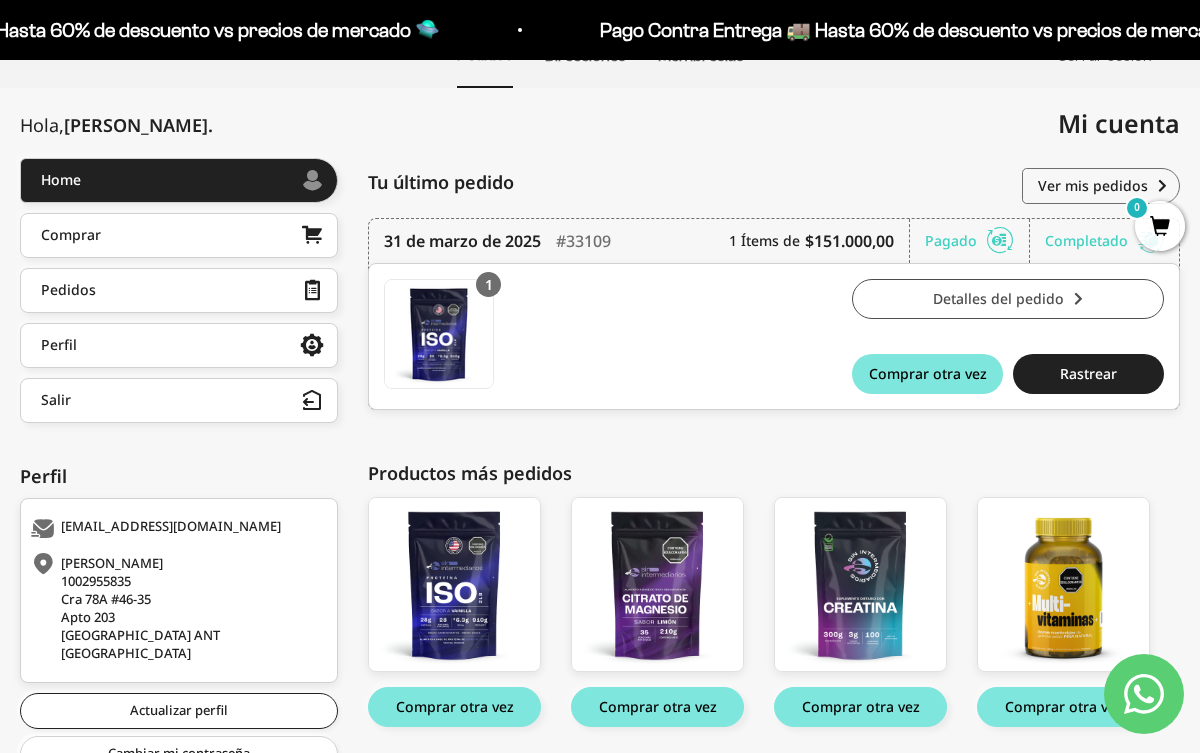 click on "Detalles del pedido" at bounding box center [1008, 299] 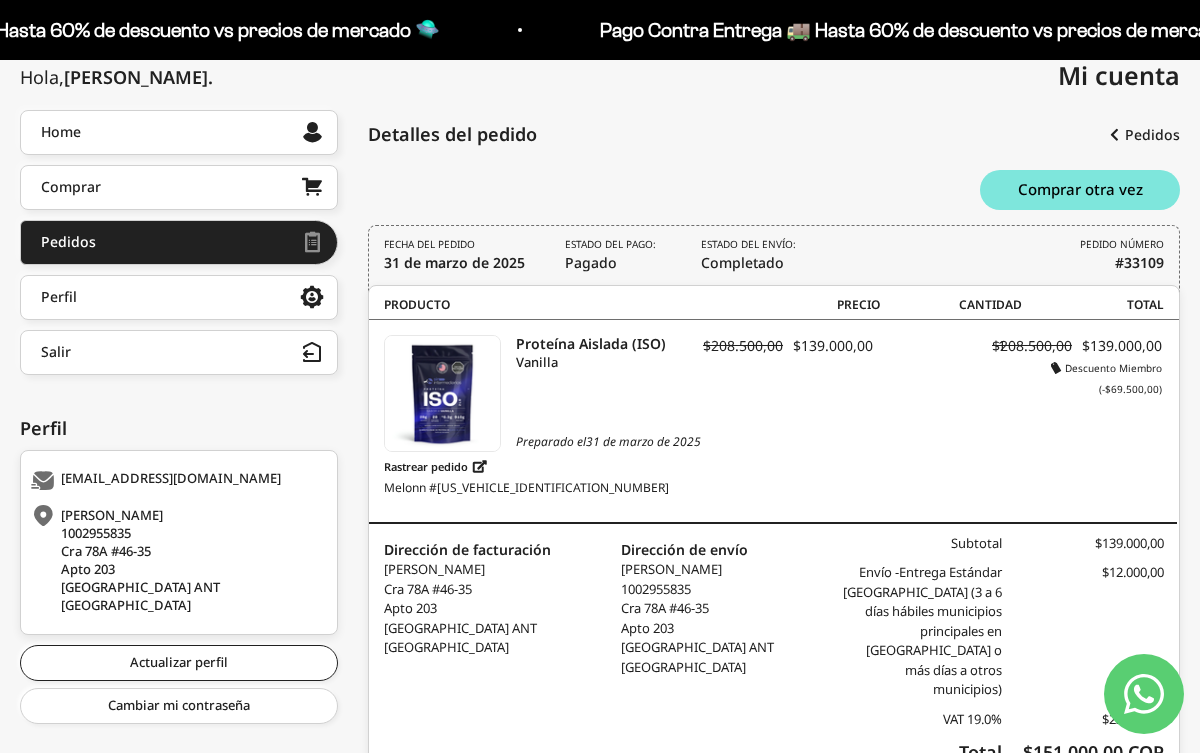 scroll, scrollTop: 218, scrollLeft: 0, axis: vertical 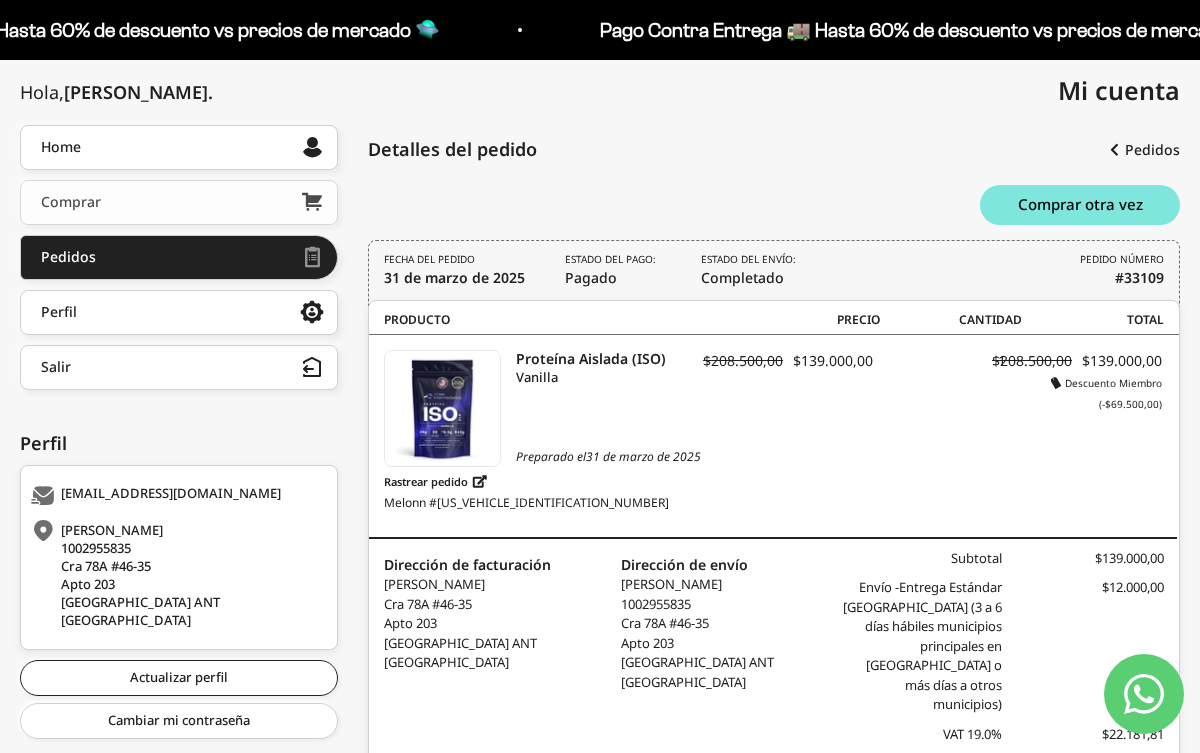 click on "Comprar" at bounding box center [179, 202] 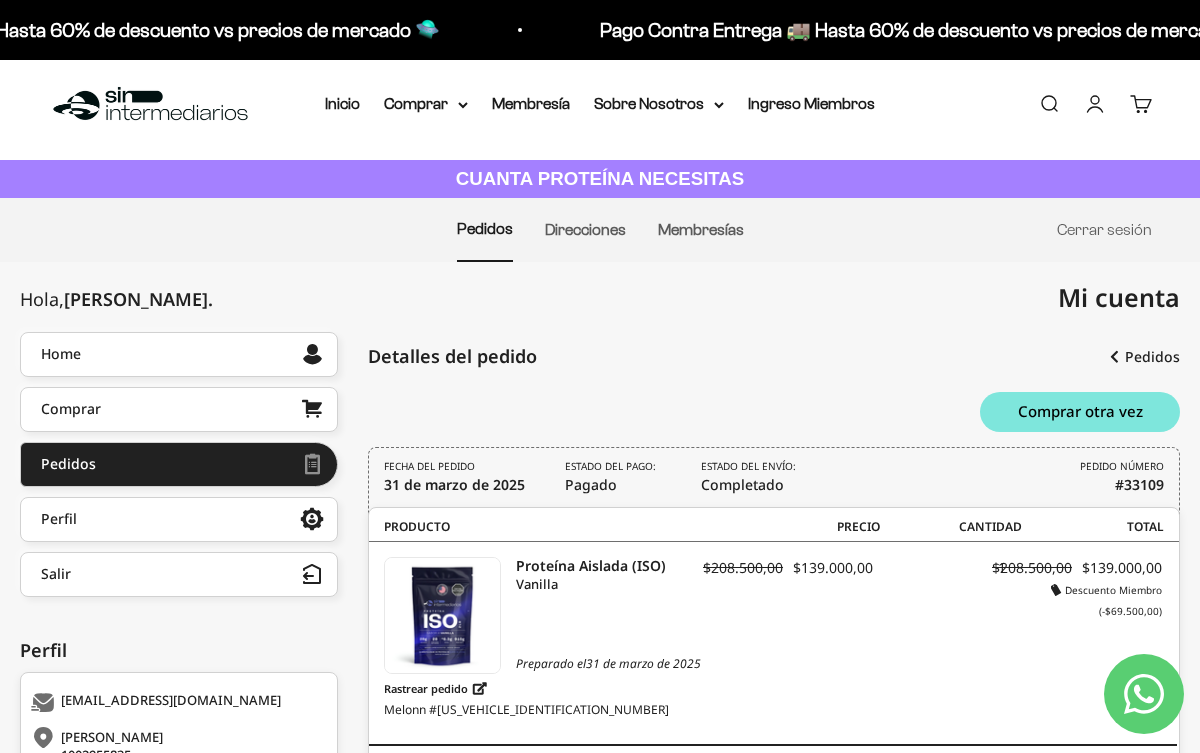 scroll, scrollTop: 0, scrollLeft: 0, axis: both 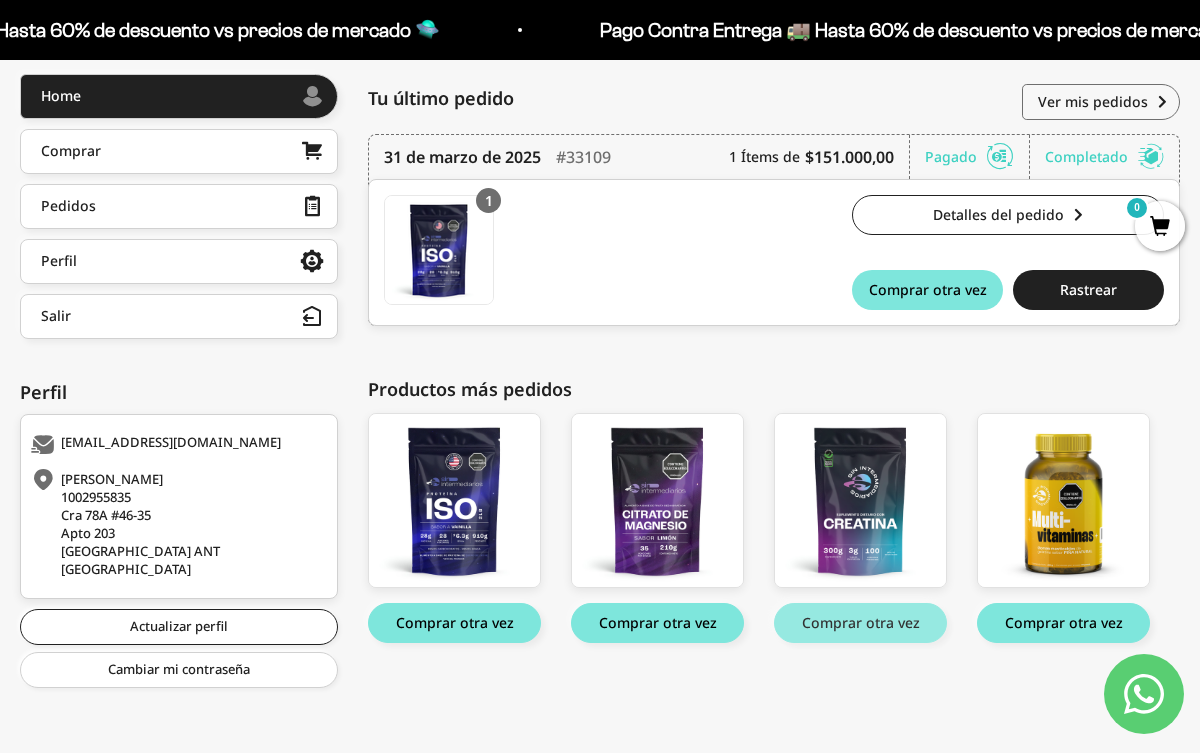 click on "Comprar otra vez" at bounding box center (860, 623) 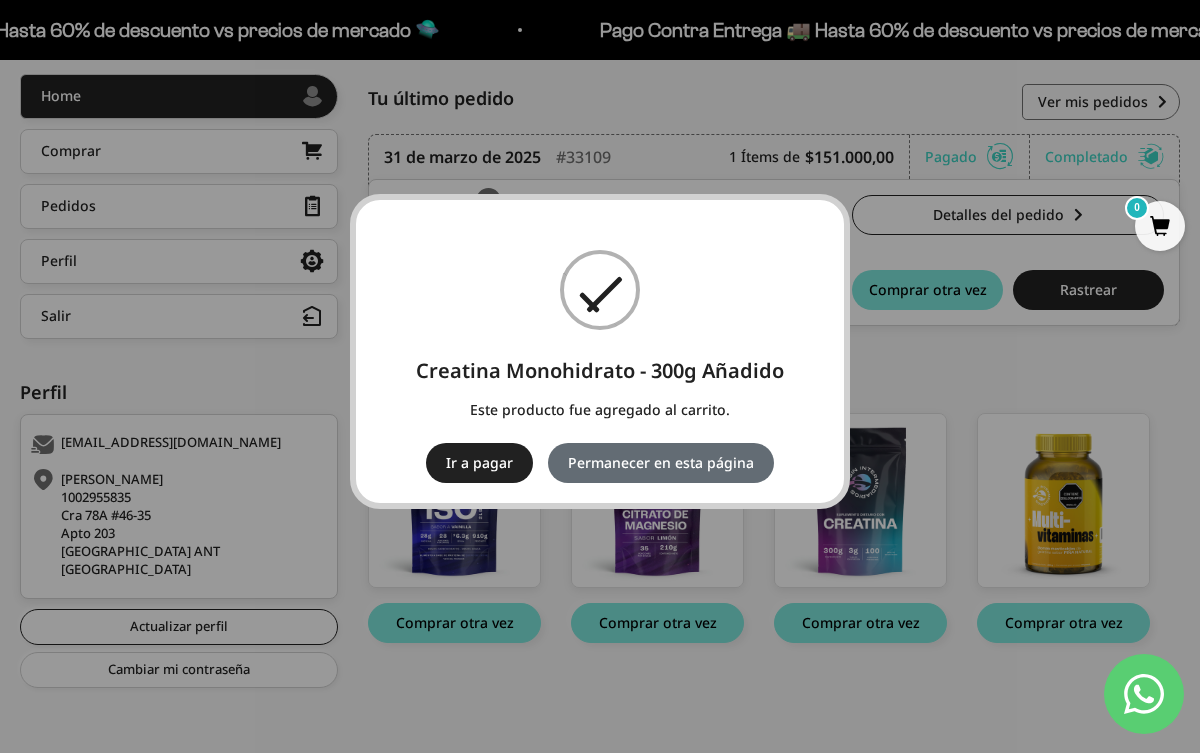 click on "Permanecer en esta página" at bounding box center [661, 463] 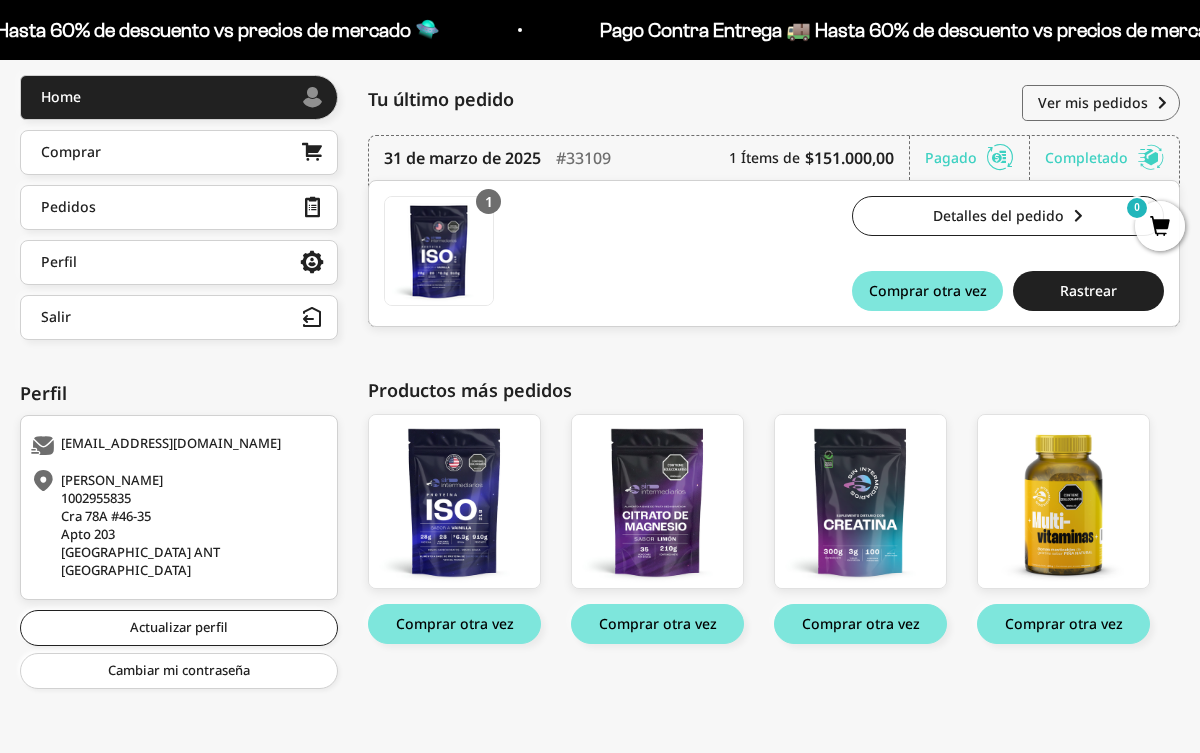 scroll, scrollTop: 269, scrollLeft: 0, axis: vertical 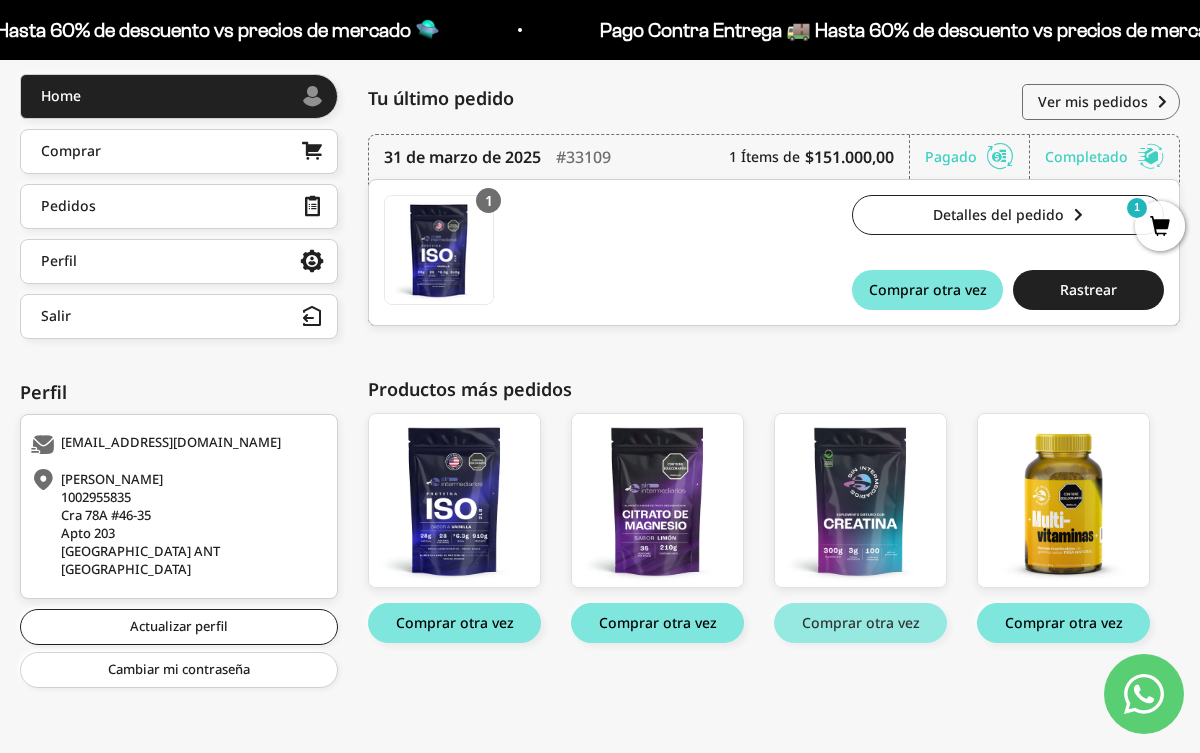 click on "Comprar otra vez" at bounding box center [860, 623] 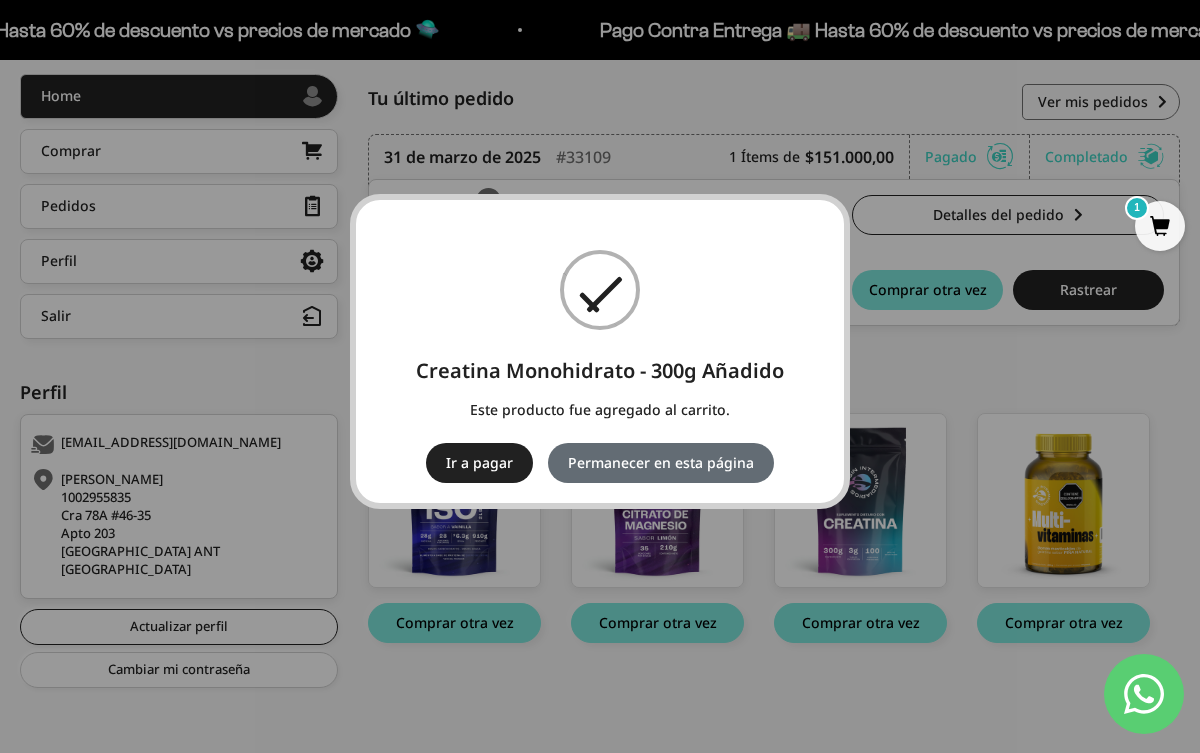 click on "Permanecer en esta página" at bounding box center [661, 463] 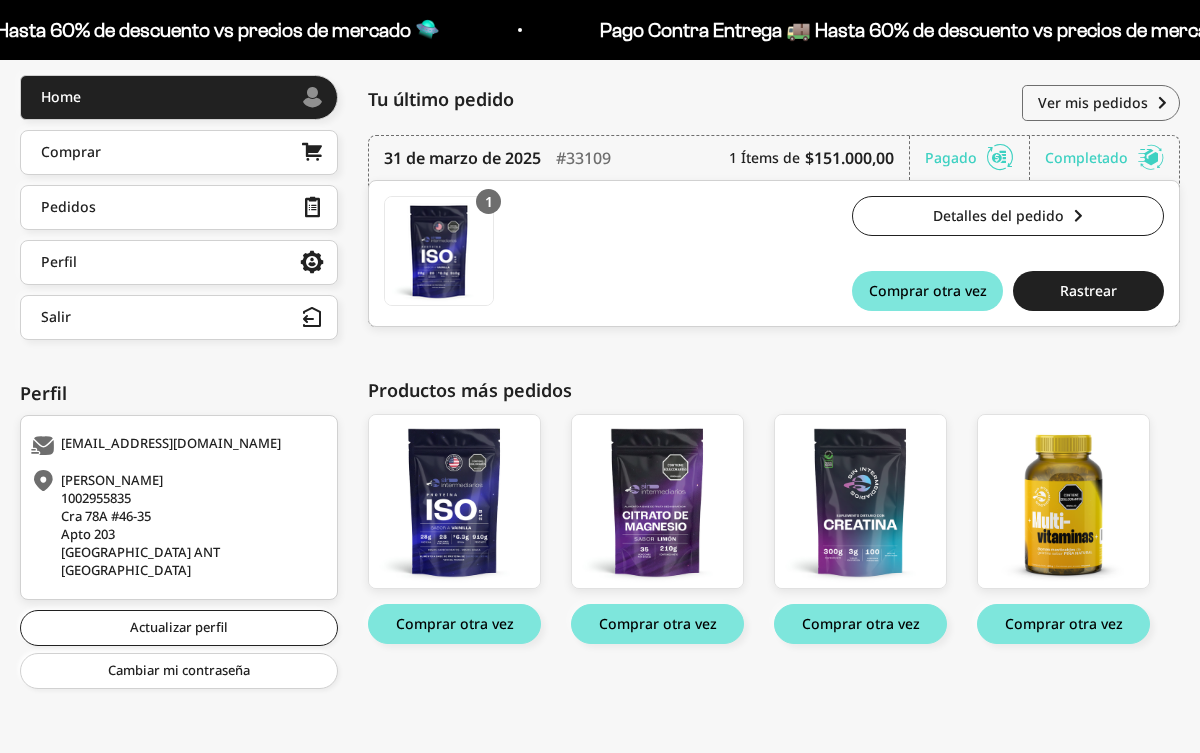scroll, scrollTop: 269, scrollLeft: 0, axis: vertical 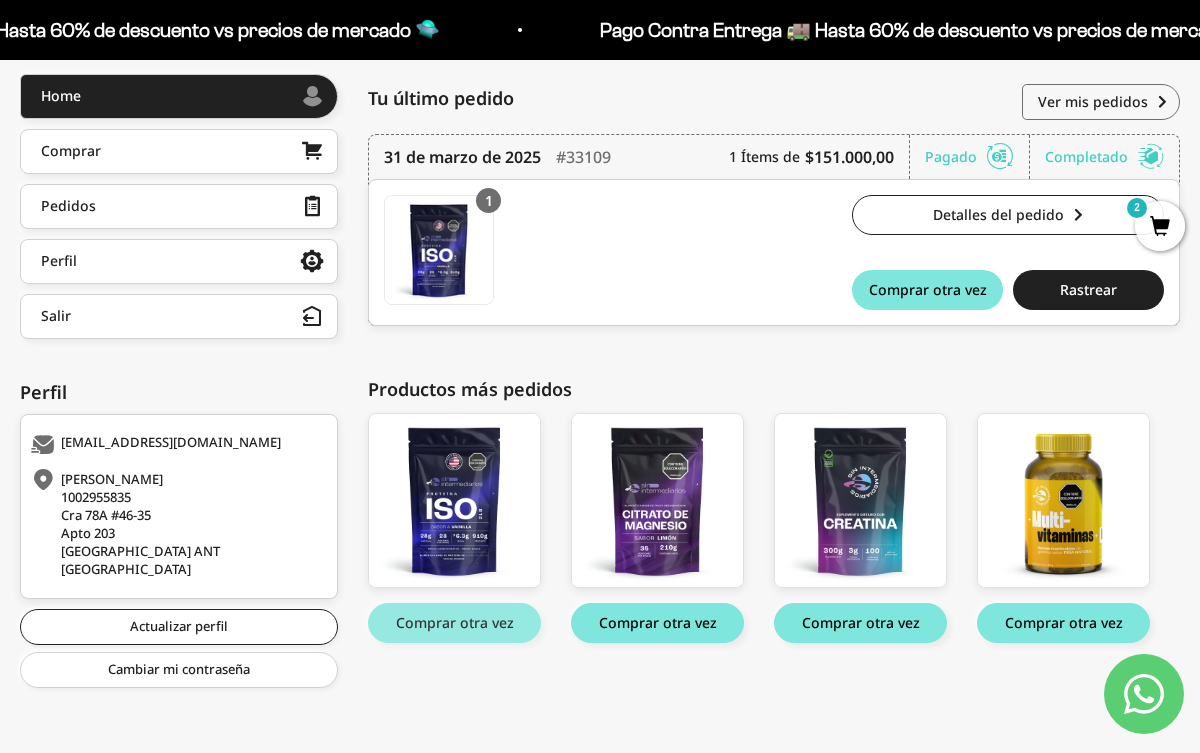 click on "Comprar otra vez" at bounding box center (454, 623) 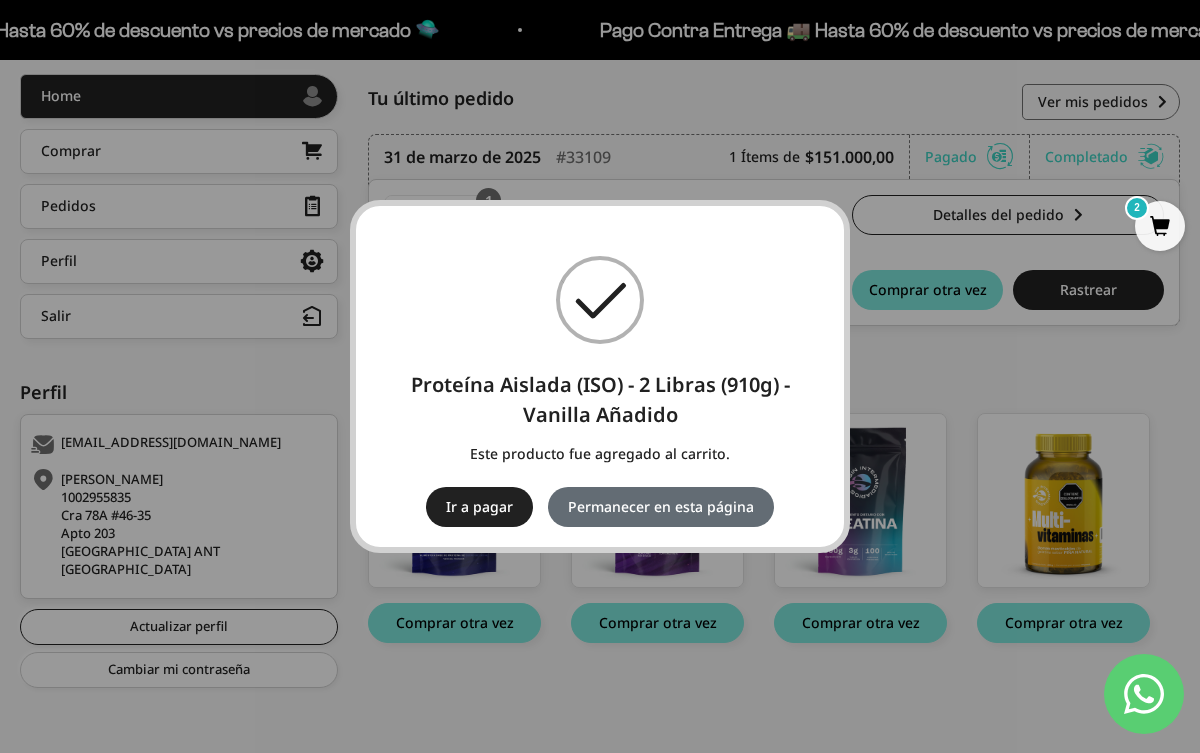 click on "Permanecer en esta página" at bounding box center (661, 507) 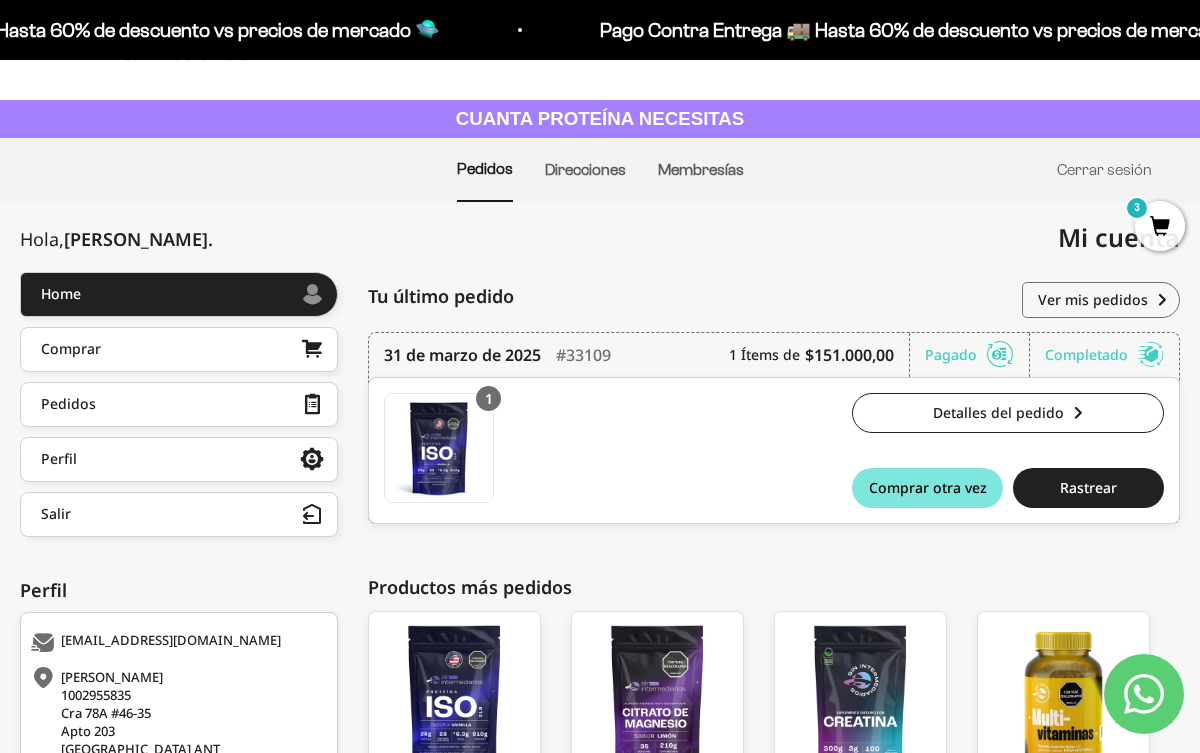scroll, scrollTop: 0, scrollLeft: 0, axis: both 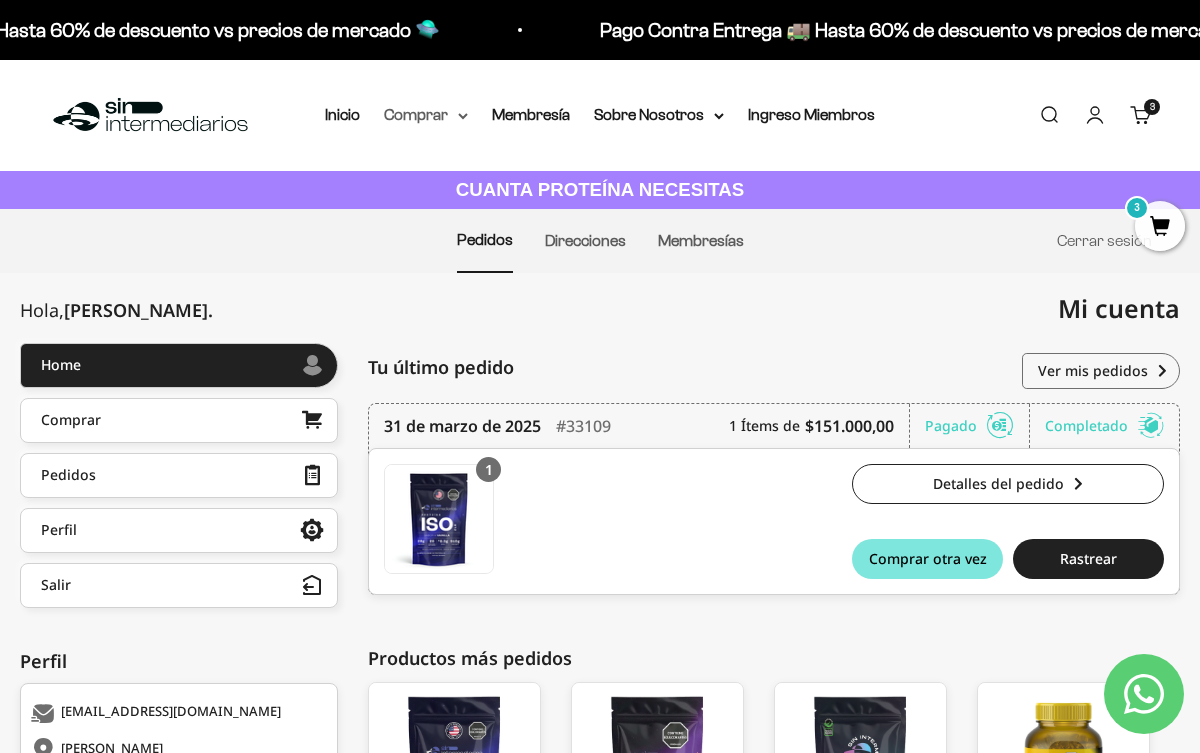 click on "Comprar" at bounding box center (426, 115) 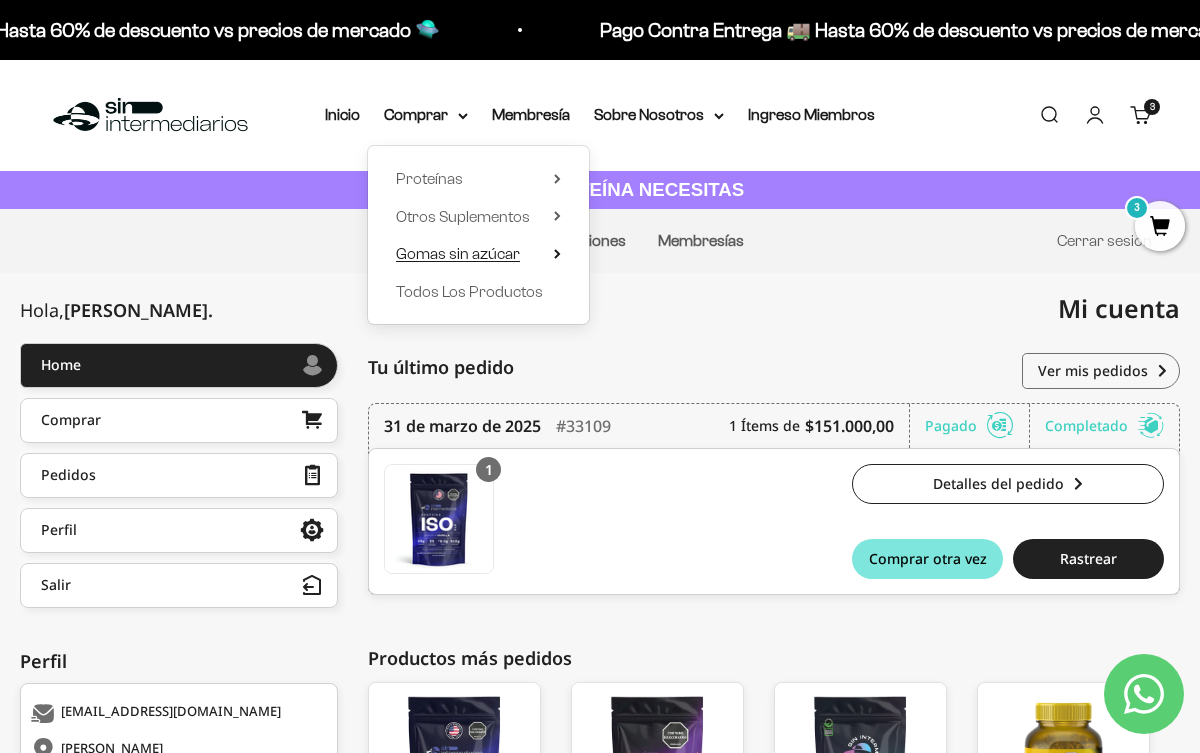 click on "Gomas sin azúcar" at bounding box center [458, 253] 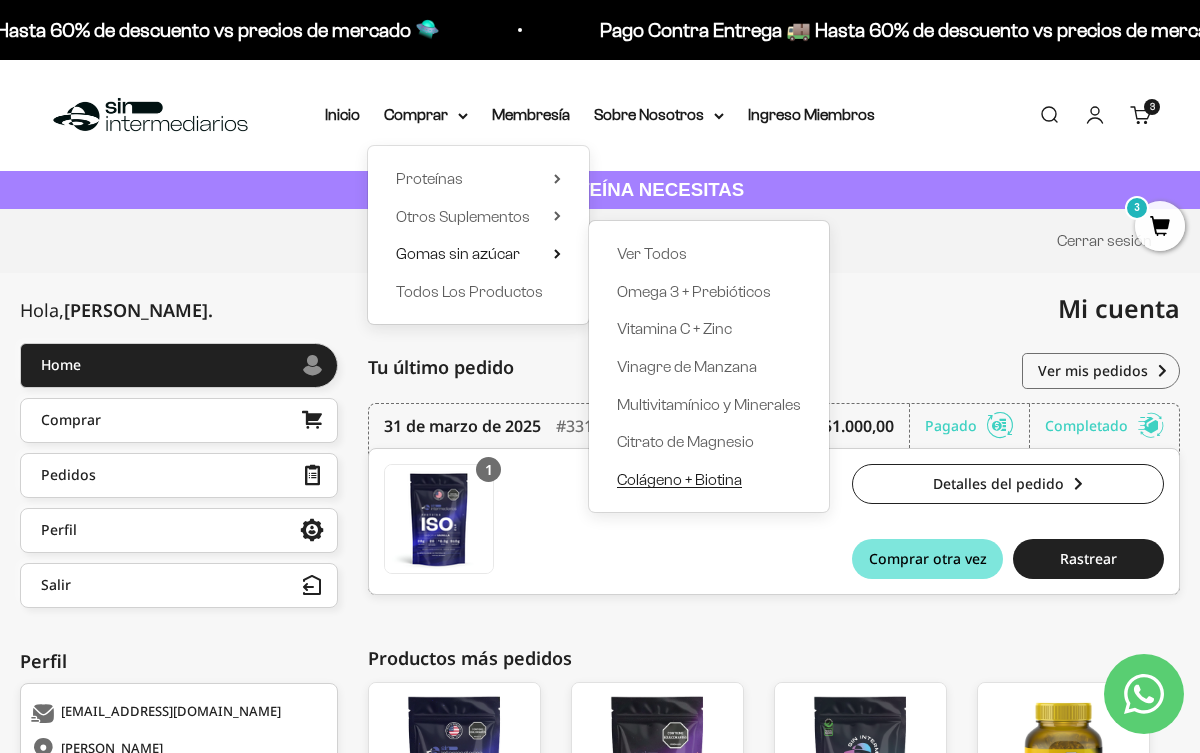 click on "Colágeno + Biotina" at bounding box center (679, 479) 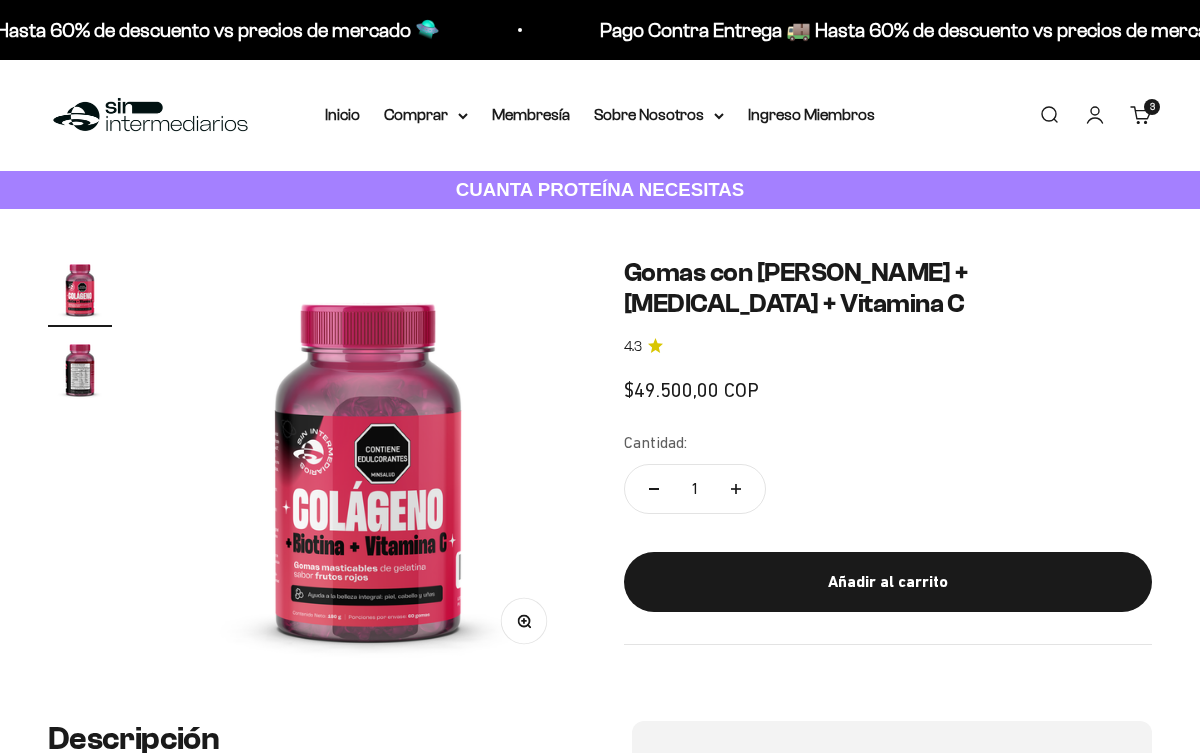 scroll, scrollTop: 0, scrollLeft: 0, axis: both 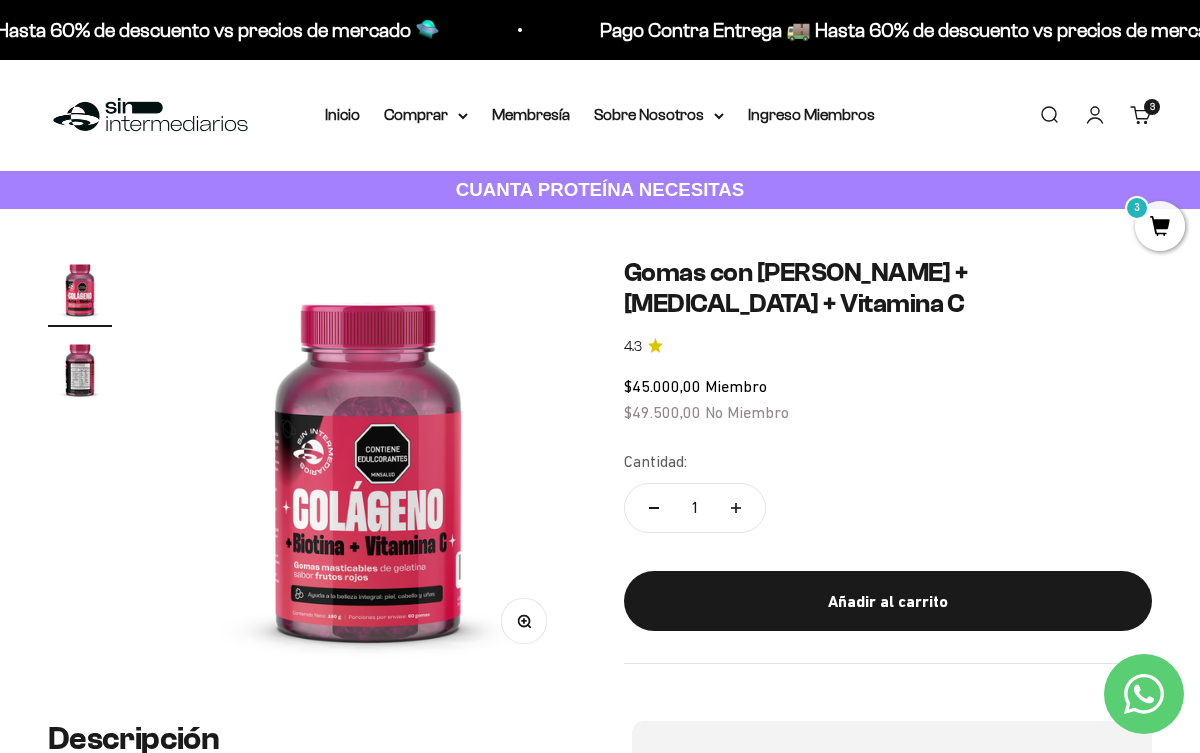 click 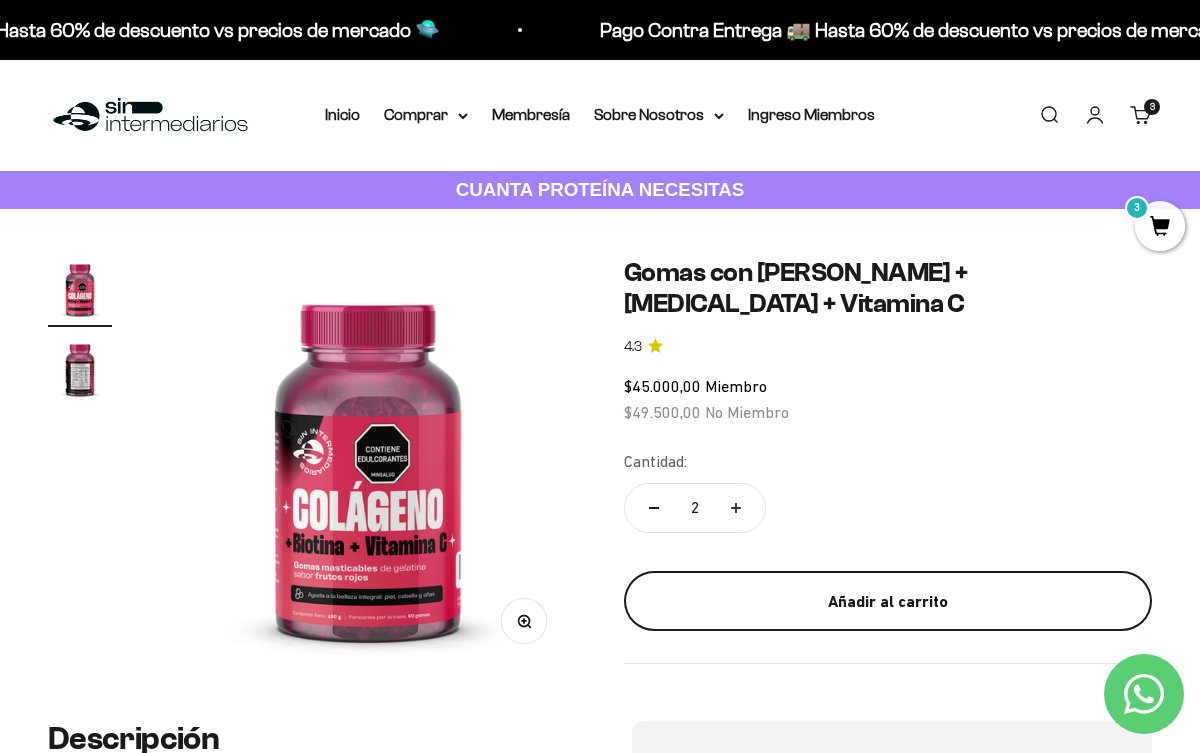 click on "Añadir al carrito" at bounding box center [888, 602] 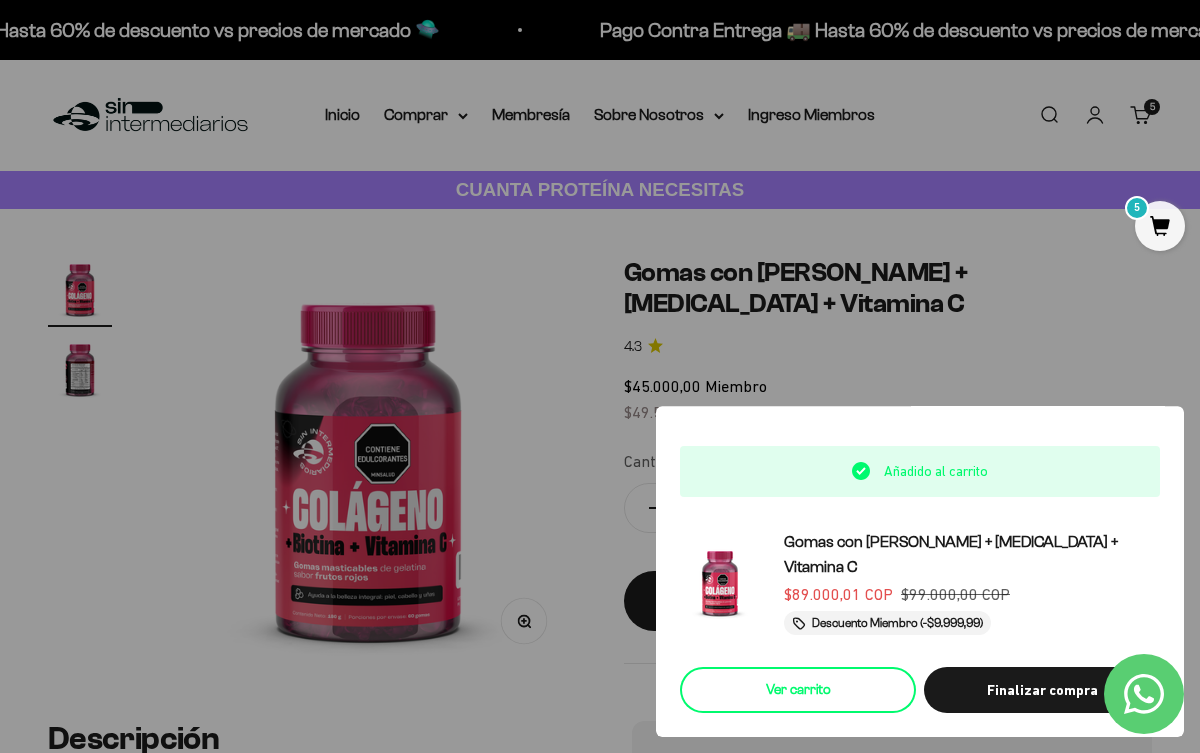 click on "Ver carrito" at bounding box center (798, 690) 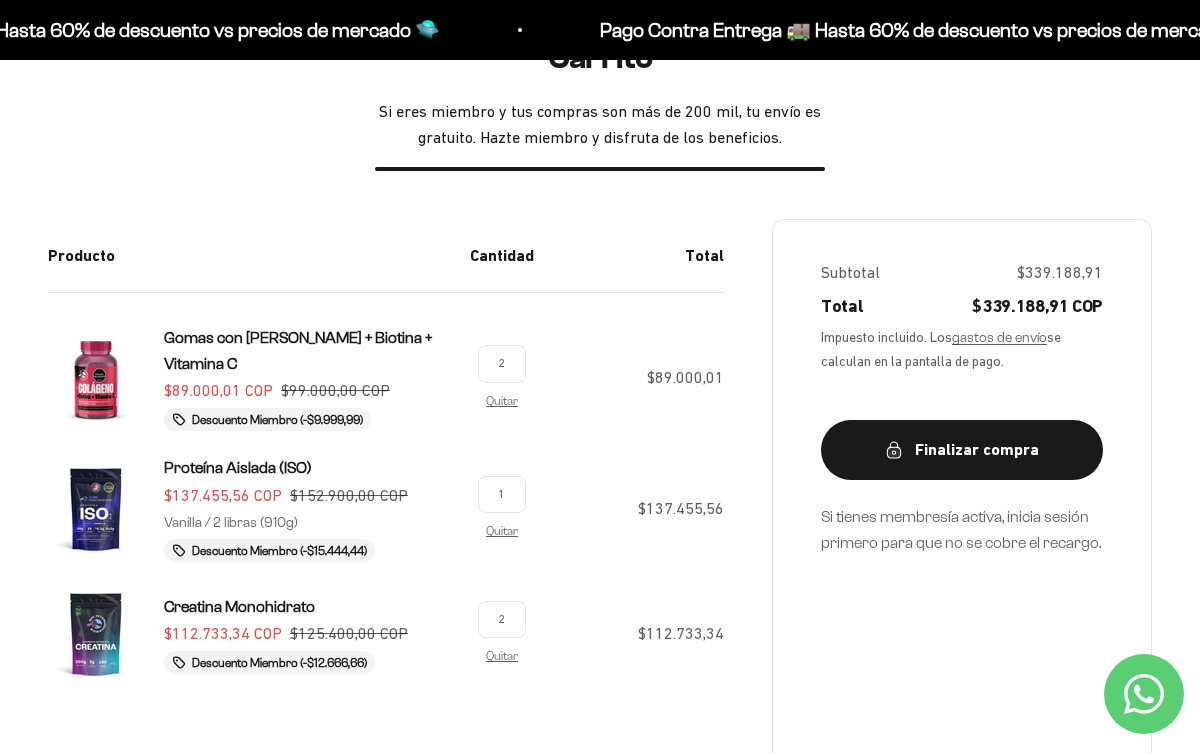 scroll, scrollTop: 245, scrollLeft: 0, axis: vertical 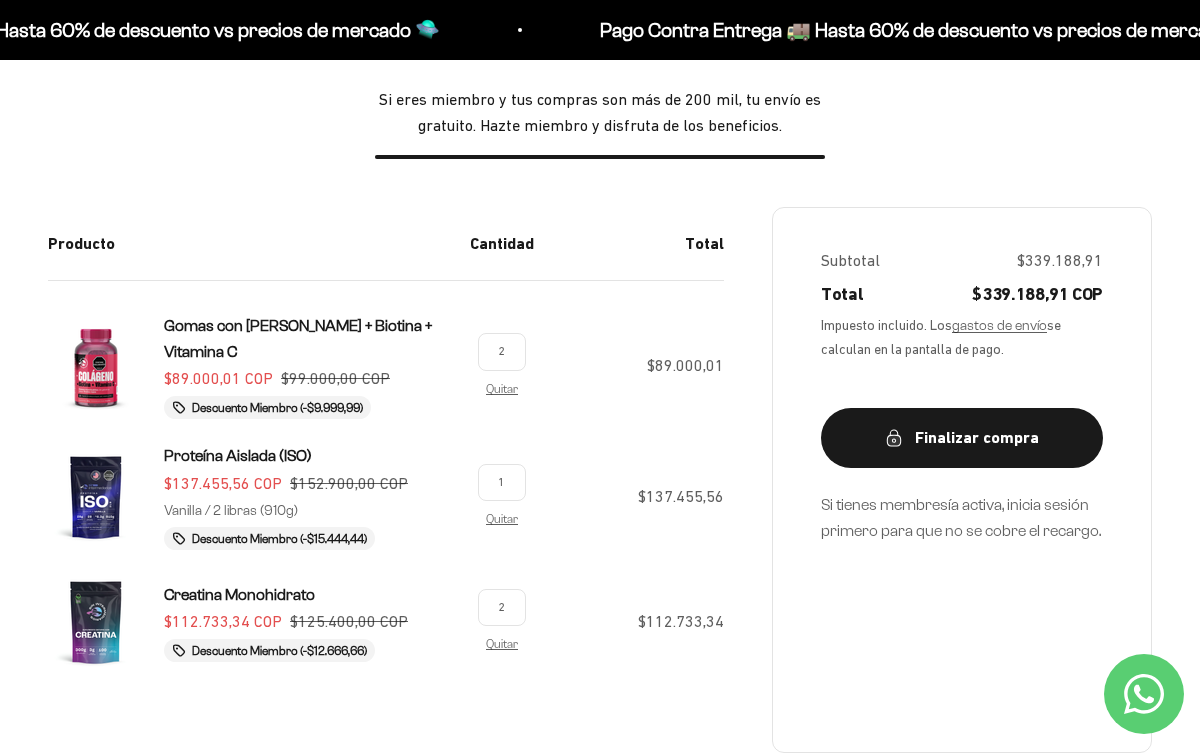 click at bounding box center (96, 497) 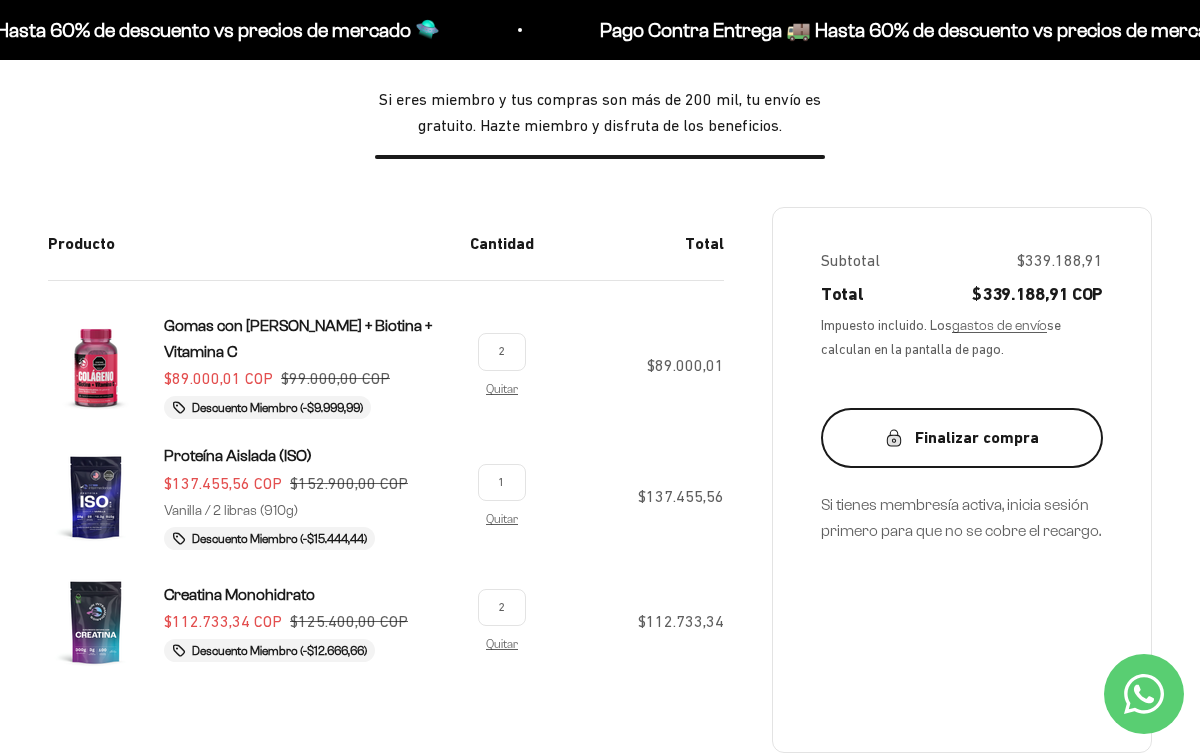 click 